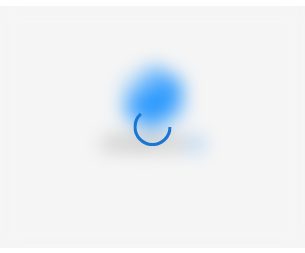 scroll, scrollTop: 0, scrollLeft: 0, axis: both 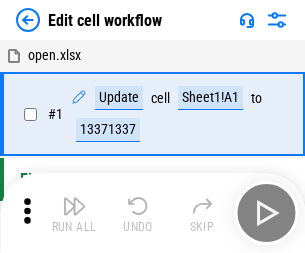 click at bounding box center [74, 206] 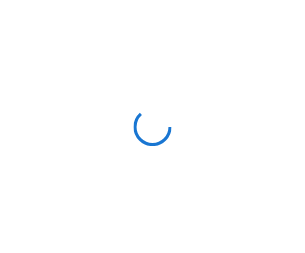 scroll, scrollTop: 0, scrollLeft: 0, axis: both 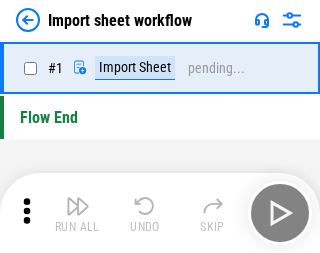 click at bounding box center [78, 206] 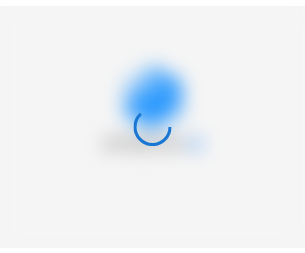 scroll, scrollTop: 0, scrollLeft: 0, axis: both 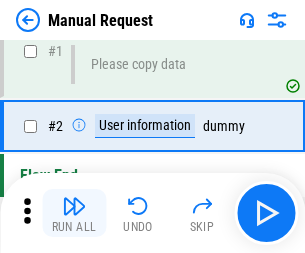 click at bounding box center (74, 206) 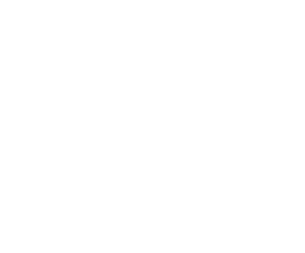 scroll, scrollTop: 0, scrollLeft: 0, axis: both 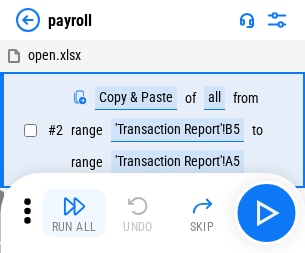 click at bounding box center [74, 206] 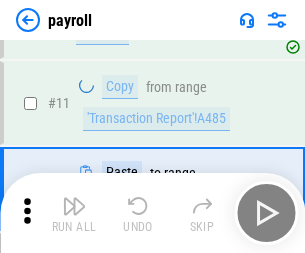 scroll, scrollTop: 247, scrollLeft: 0, axis: vertical 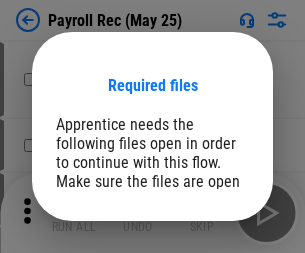 click on "Open" at bounding box center (209, 287) 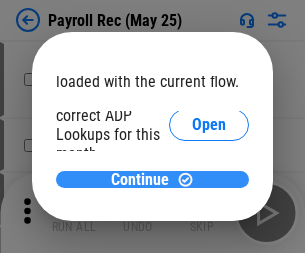 click on "Continue" at bounding box center [140, 180] 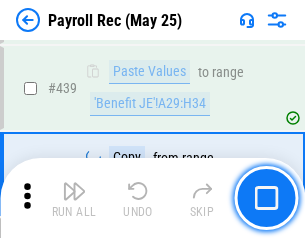 scroll, scrollTop: 10260, scrollLeft: 0, axis: vertical 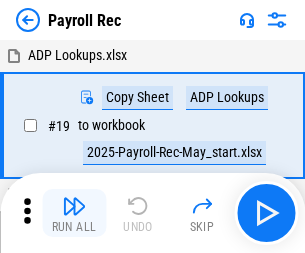 click at bounding box center (74, 206) 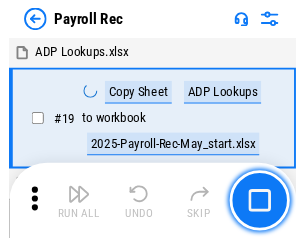scroll, scrollTop: 118, scrollLeft: 0, axis: vertical 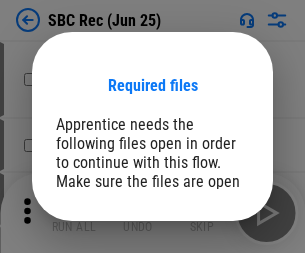 click on "Open" at bounding box center (209, 287) 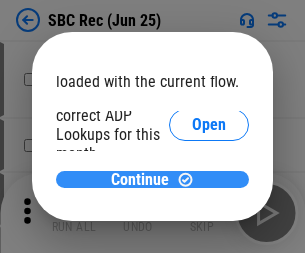 click on "Continue" at bounding box center [140, 180] 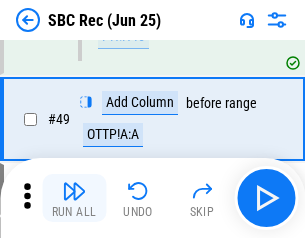click at bounding box center [74, 191] 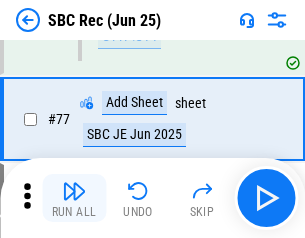click at bounding box center [74, 191] 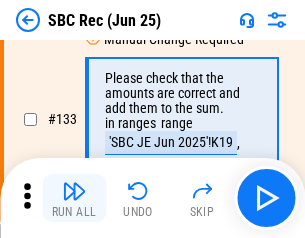 click at bounding box center [74, 191] 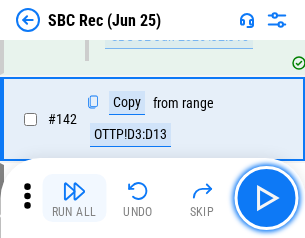 click at bounding box center [74, 191] 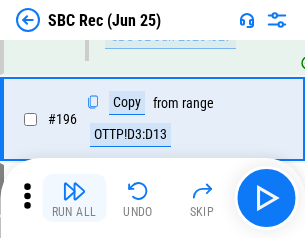 click at bounding box center (74, 191) 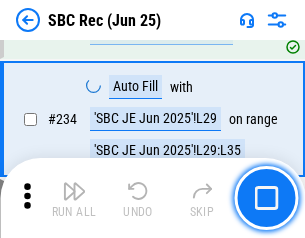 scroll, scrollTop: 6410, scrollLeft: 0, axis: vertical 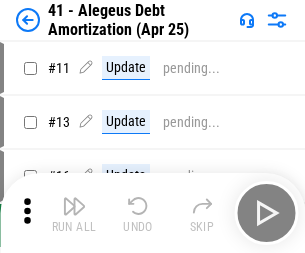 click at bounding box center (74, 206) 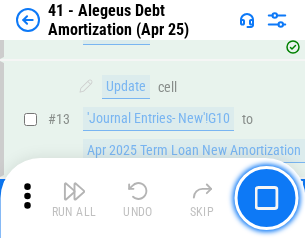 scroll, scrollTop: 247, scrollLeft: 0, axis: vertical 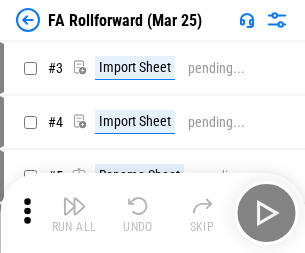 click at bounding box center (74, 206) 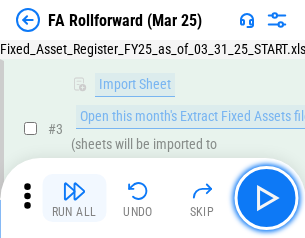 scroll, scrollTop: 184, scrollLeft: 0, axis: vertical 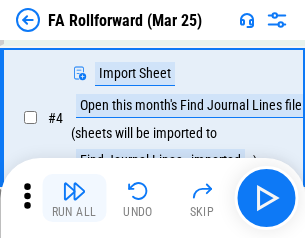 click at bounding box center (74, 191) 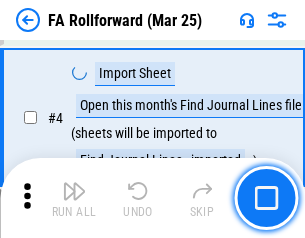 scroll, scrollTop: 313, scrollLeft: 0, axis: vertical 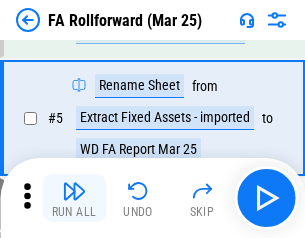 click at bounding box center [74, 191] 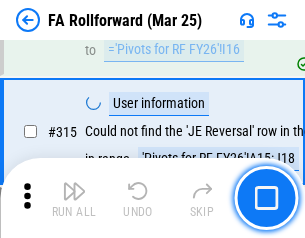 scroll, scrollTop: 9517, scrollLeft: 0, axis: vertical 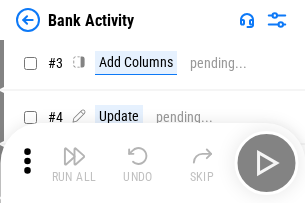 click at bounding box center (74, 156) 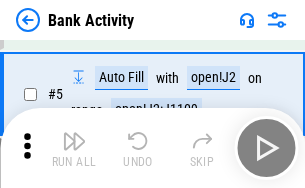 scroll, scrollTop: 106, scrollLeft: 0, axis: vertical 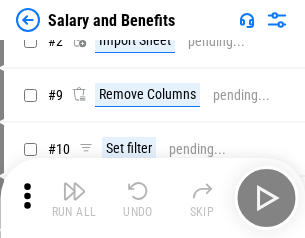 click at bounding box center (74, 191) 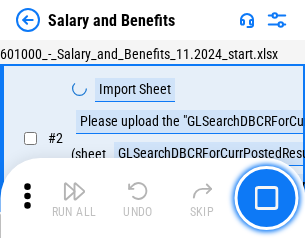 scroll, scrollTop: 145, scrollLeft: 0, axis: vertical 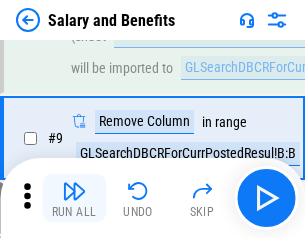 click at bounding box center [74, 191] 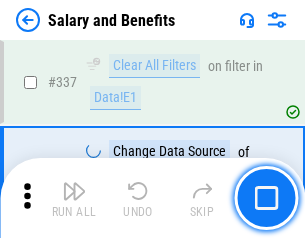 scroll, scrollTop: 9364, scrollLeft: 0, axis: vertical 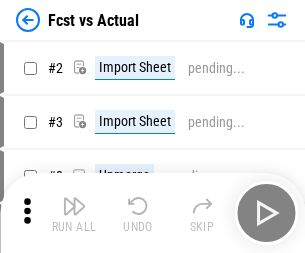 click at bounding box center (74, 206) 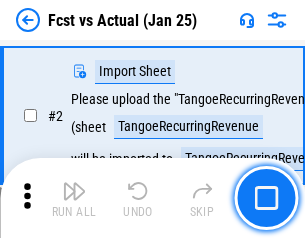 scroll, scrollTop: 187, scrollLeft: 0, axis: vertical 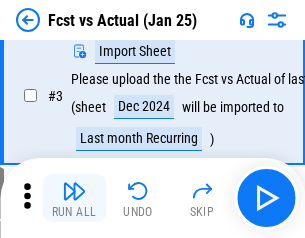 click at bounding box center (74, 191) 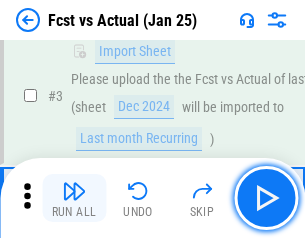 scroll, scrollTop: 300, scrollLeft: 0, axis: vertical 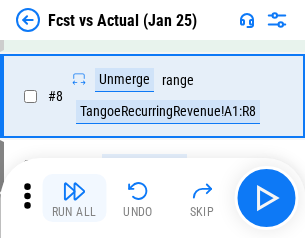 click at bounding box center [74, 191] 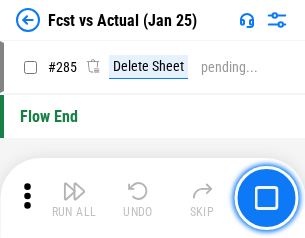 scroll, scrollTop: 9465, scrollLeft: 0, axis: vertical 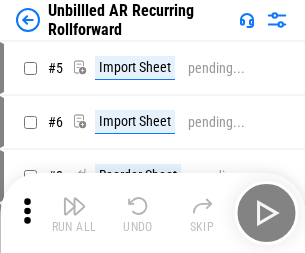 click at bounding box center [74, 206] 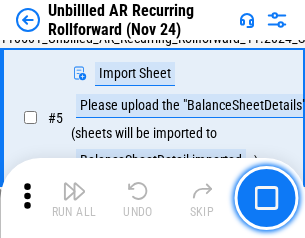 scroll, scrollTop: 188, scrollLeft: 0, axis: vertical 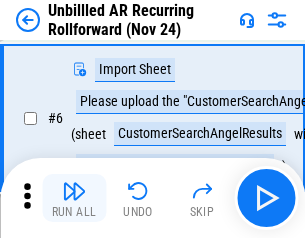 click at bounding box center (74, 191) 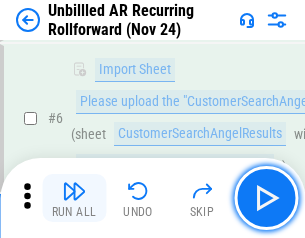 scroll, scrollTop: 322, scrollLeft: 0, axis: vertical 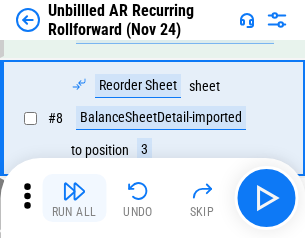 click at bounding box center [74, 191] 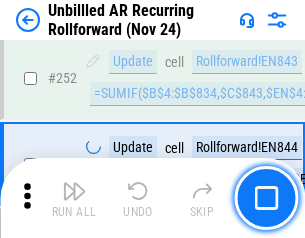 scroll, scrollTop: 6793, scrollLeft: 0, axis: vertical 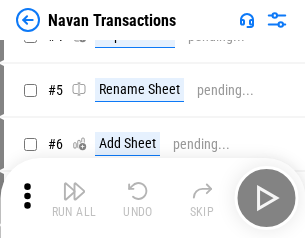 click at bounding box center [74, 191] 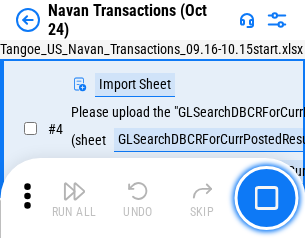 scroll, scrollTop: 168, scrollLeft: 0, axis: vertical 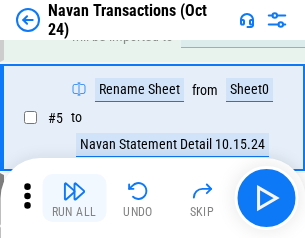 click at bounding box center (74, 191) 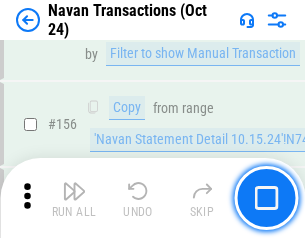 scroll, scrollTop: 6484, scrollLeft: 0, axis: vertical 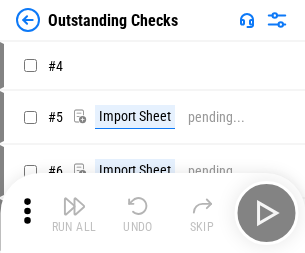 click at bounding box center [74, 206] 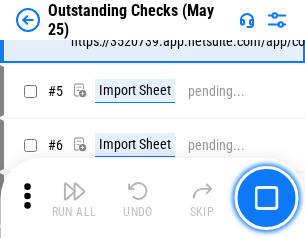 scroll, scrollTop: 209, scrollLeft: 0, axis: vertical 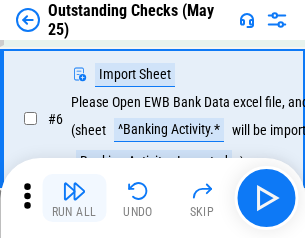 click at bounding box center (74, 191) 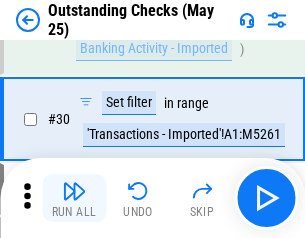click at bounding box center [74, 191] 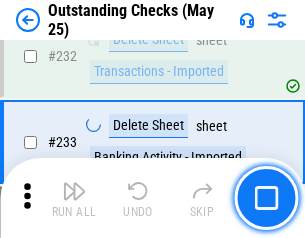 scroll, scrollTop: 6027, scrollLeft: 0, axis: vertical 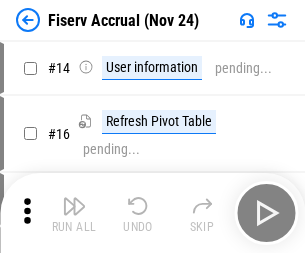 click at bounding box center [74, 206] 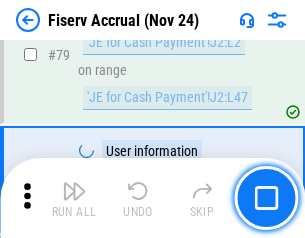 scroll, scrollTop: 2605, scrollLeft: 0, axis: vertical 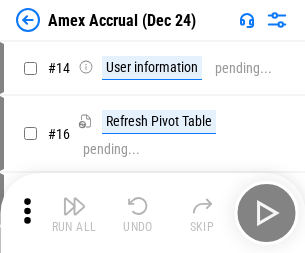 click at bounding box center (74, 206) 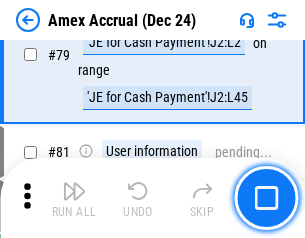 scroll, scrollTop: 2550, scrollLeft: 0, axis: vertical 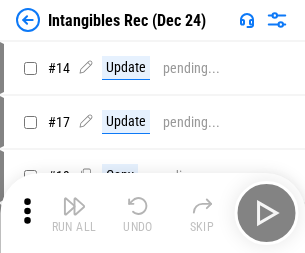 click at bounding box center [74, 206] 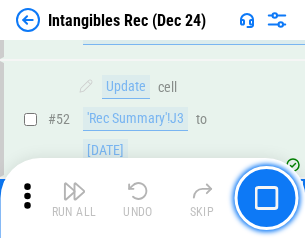 scroll, scrollTop: 779, scrollLeft: 0, axis: vertical 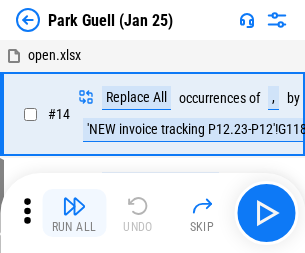 click at bounding box center (74, 206) 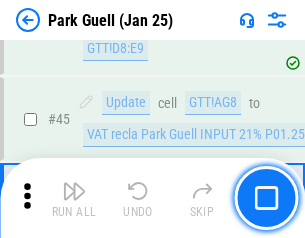 scroll, scrollTop: 2501, scrollLeft: 0, axis: vertical 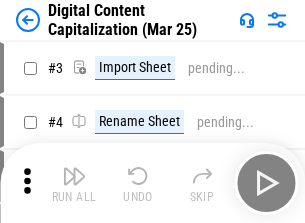 click at bounding box center [74, 176] 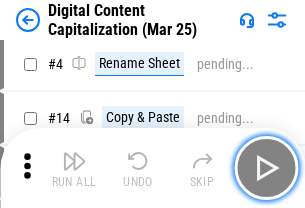 scroll, scrollTop: 187, scrollLeft: 0, axis: vertical 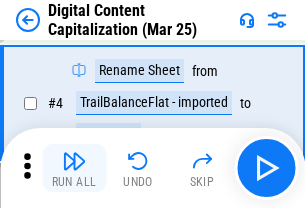 click at bounding box center [74, 161] 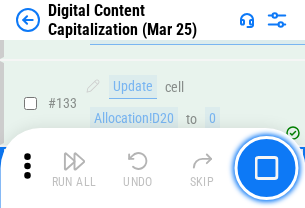 scroll, scrollTop: 2121, scrollLeft: 0, axis: vertical 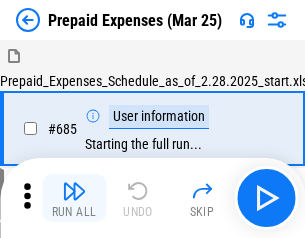 click at bounding box center (74, 191) 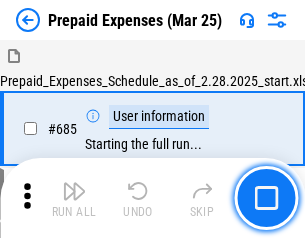 scroll, scrollTop: 4993, scrollLeft: 0, axis: vertical 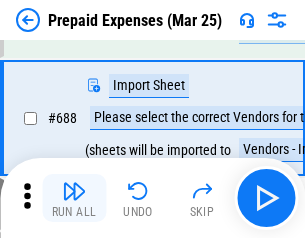 click at bounding box center (74, 191) 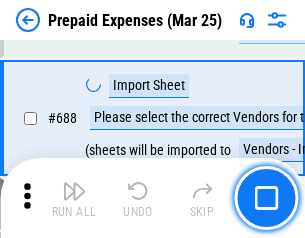 scroll, scrollTop: 5095, scrollLeft: 0, axis: vertical 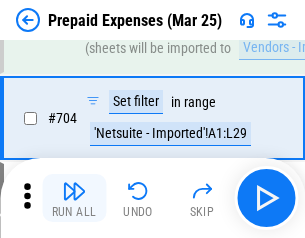 click at bounding box center (74, 191) 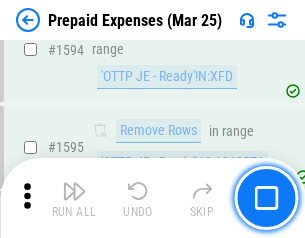 scroll, scrollTop: 18897, scrollLeft: 0, axis: vertical 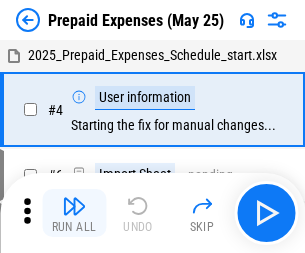click at bounding box center (74, 206) 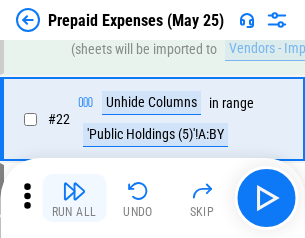 click at bounding box center (74, 191) 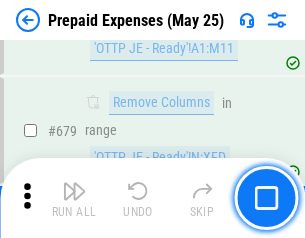 scroll, scrollTop: 6734, scrollLeft: 0, axis: vertical 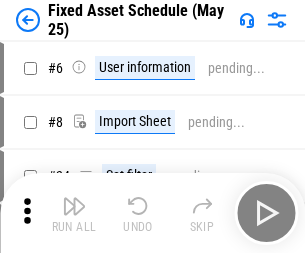 click at bounding box center (74, 206) 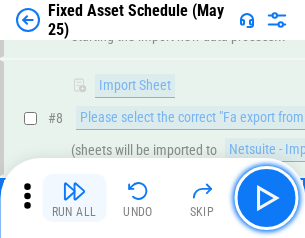 scroll, scrollTop: 210, scrollLeft: 0, axis: vertical 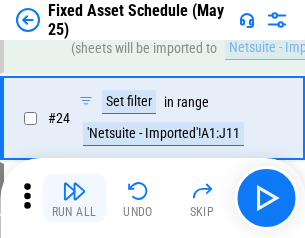 click at bounding box center [74, 191] 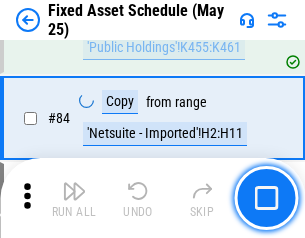 scroll, scrollTop: 2748, scrollLeft: 0, axis: vertical 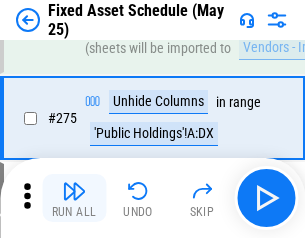 click at bounding box center (74, 191) 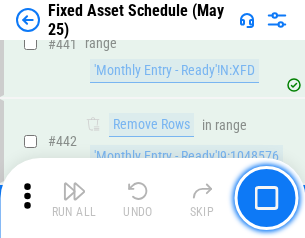 scroll, scrollTop: 8848, scrollLeft: 0, axis: vertical 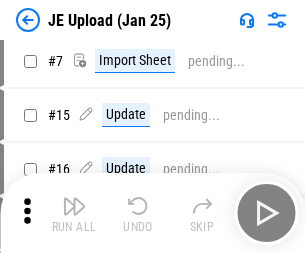 click at bounding box center [74, 206] 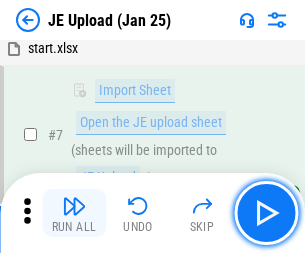 scroll, scrollTop: 145, scrollLeft: 0, axis: vertical 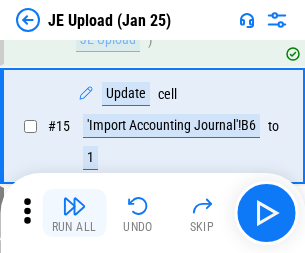 click at bounding box center (74, 206) 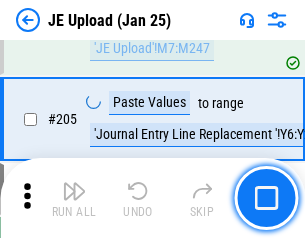scroll, scrollTop: 4826, scrollLeft: 0, axis: vertical 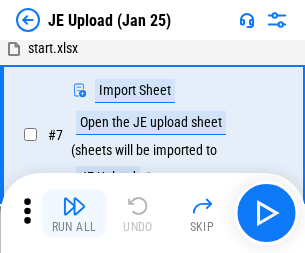 click at bounding box center [74, 206] 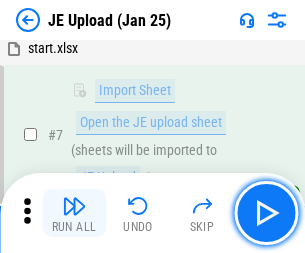 scroll, scrollTop: 145, scrollLeft: 0, axis: vertical 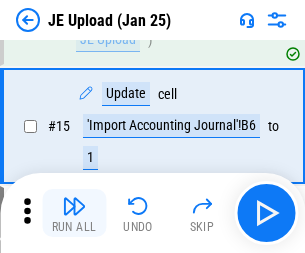 click at bounding box center [74, 206] 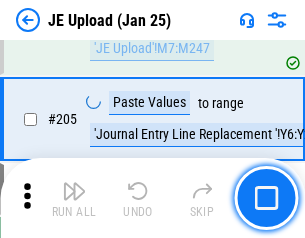 scroll, scrollTop: 4826, scrollLeft: 0, axis: vertical 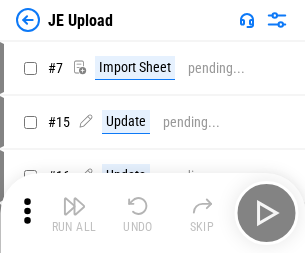 click at bounding box center [74, 206] 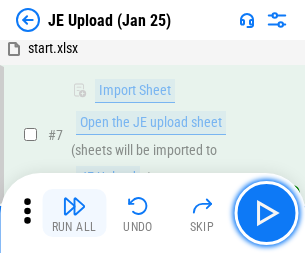 scroll, scrollTop: 145, scrollLeft: 0, axis: vertical 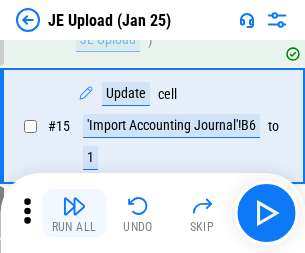 click at bounding box center (74, 206) 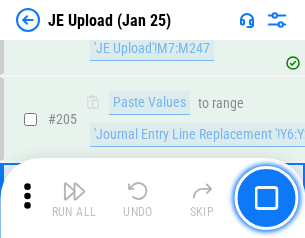 scroll, scrollTop: 4826, scrollLeft: 0, axis: vertical 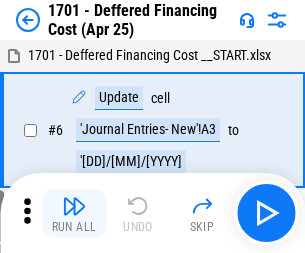 click at bounding box center (74, 206) 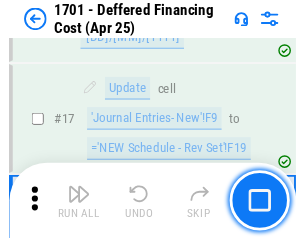 scroll, scrollTop: 247, scrollLeft: 0, axis: vertical 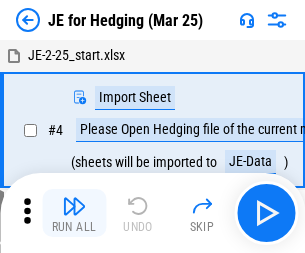 click at bounding box center (74, 206) 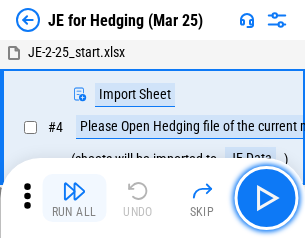scroll, scrollTop: 113, scrollLeft: 0, axis: vertical 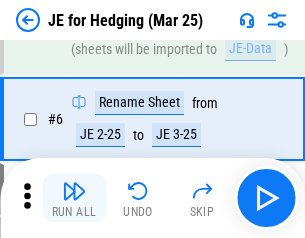 click at bounding box center [74, 191] 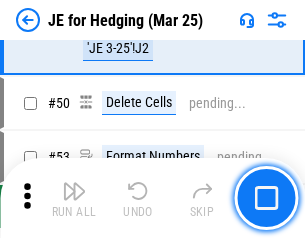scroll, scrollTop: 1295, scrollLeft: 0, axis: vertical 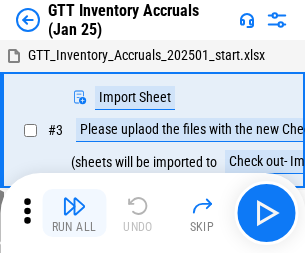 click at bounding box center (74, 206) 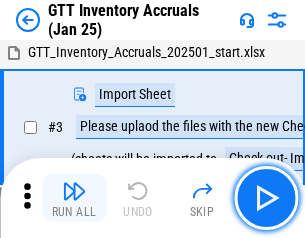 scroll, scrollTop: 129, scrollLeft: 0, axis: vertical 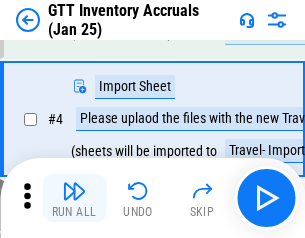 click at bounding box center [74, 191] 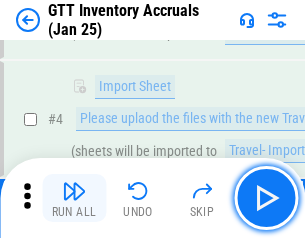 scroll, scrollTop: 231, scrollLeft: 0, axis: vertical 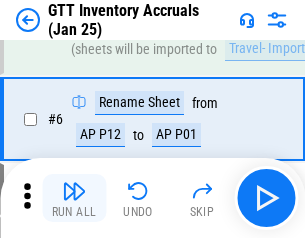 click at bounding box center [74, 191] 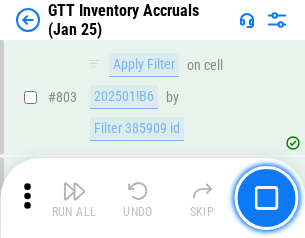 scroll, scrollTop: 15134, scrollLeft: 0, axis: vertical 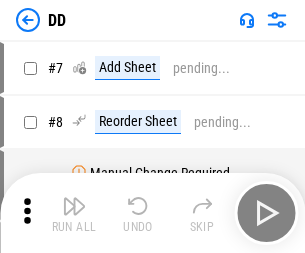 click at bounding box center (74, 206) 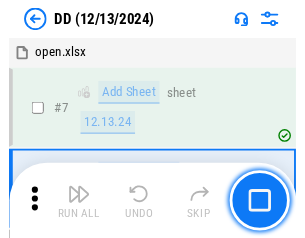 scroll, scrollTop: 201, scrollLeft: 0, axis: vertical 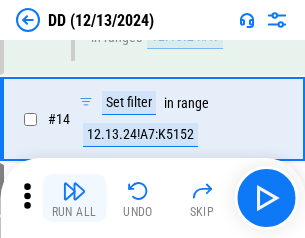 click at bounding box center [74, 191] 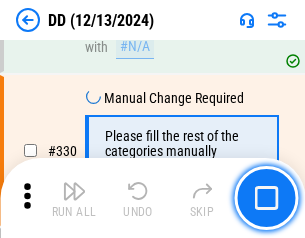 scroll, scrollTop: 8788, scrollLeft: 0, axis: vertical 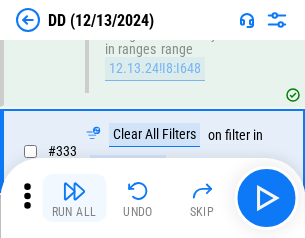click at bounding box center (74, 191) 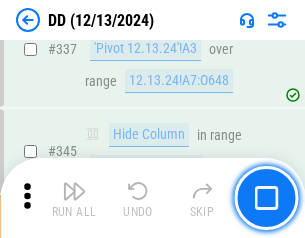 scroll, scrollTop: 9296, scrollLeft: 0, axis: vertical 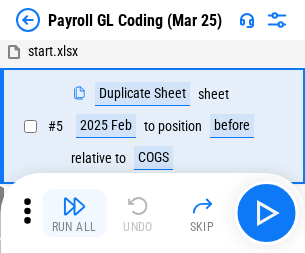 click at bounding box center (74, 206) 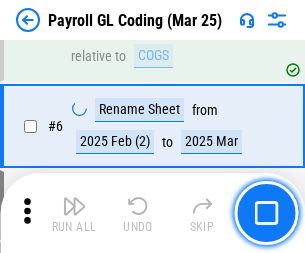 scroll, scrollTop: 233, scrollLeft: 0, axis: vertical 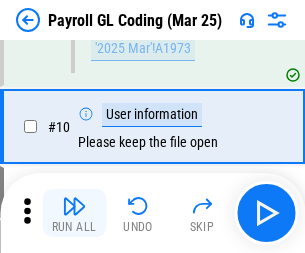 click at bounding box center [74, 206] 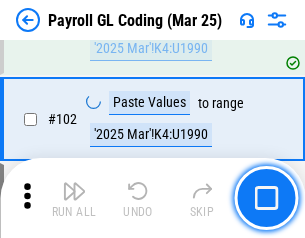 scroll, scrollTop: 4684, scrollLeft: 0, axis: vertical 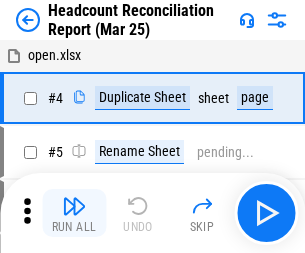 click at bounding box center (74, 206) 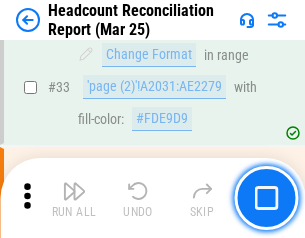 scroll, scrollTop: 1834, scrollLeft: 0, axis: vertical 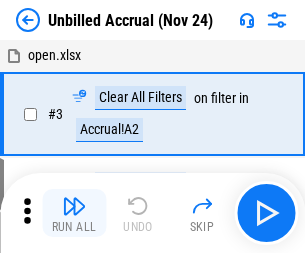 click at bounding box center [74, 206] 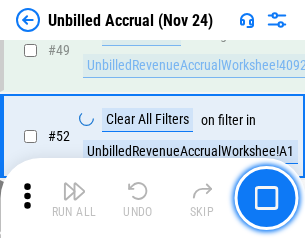 scroll, scrollTop: 1814, scrollLeft: 0, axis: vertical 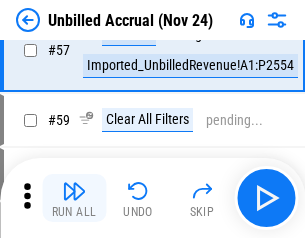 click at bounding box center (74, 191) 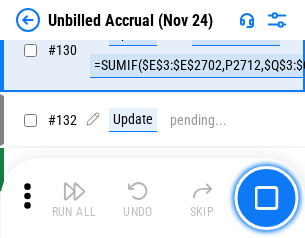 scroll, scrollTop: 5934, scrollLeft: 0, axis: vertical 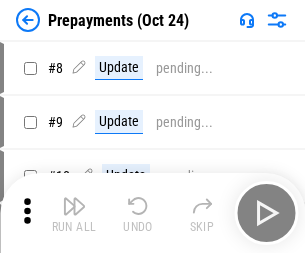 click at bounding box center (74, 206) 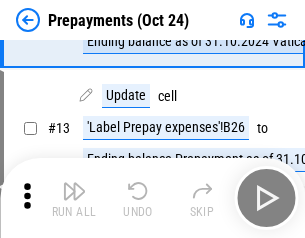 scroll, scrollTop: 125, scrollLeft: 0, axis: vertical 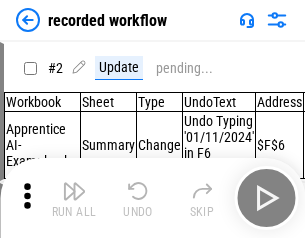 click at bounding box center (74, 191) 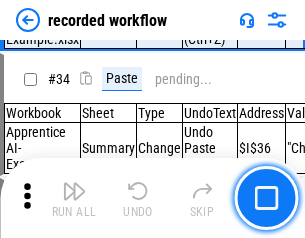 scroll, scrollTop: 6251, scrollLeft: 0, axis: vertical 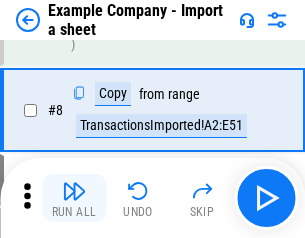 click at bounding box center [74, 191] 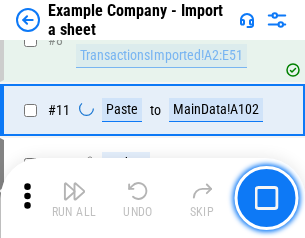 scroll, scrollTop: 426, scrollLeft: 0, axis: vertical 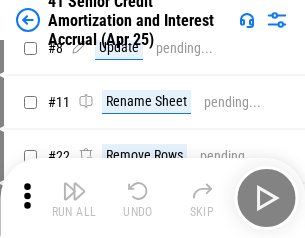click at bounding box center (74, 191) 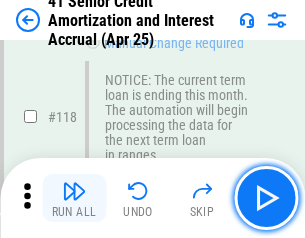 scroll, scrollTop: 1865, scrollLeft: 0, axis: vertical 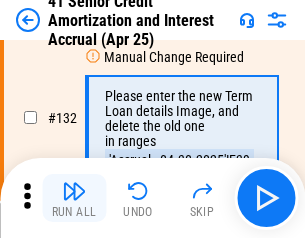 click at bounding box center (74, 191) 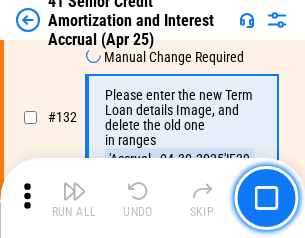 scroll, scrollTop: 2045, scrollLeft: 0, axis: vertical 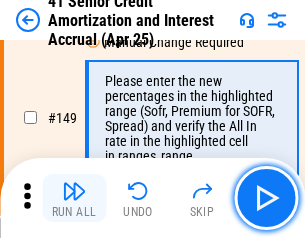 click at bounding box center (74, 191) 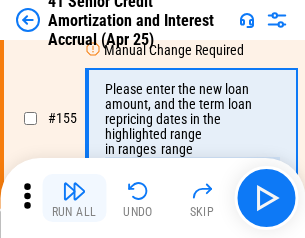 click at bounding box center [74, 191] 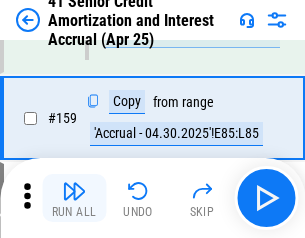 click at bounding box center [74, 191] 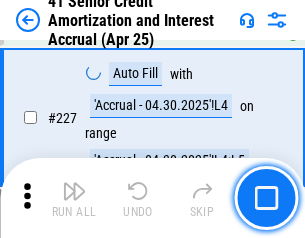 scroll, scrollTop: 4404, scrollLeft: 0, axis: vertical 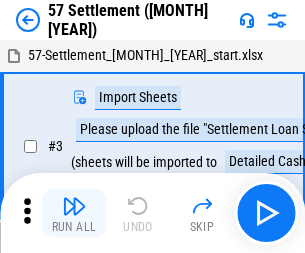 click at bounding box center (74, 206) 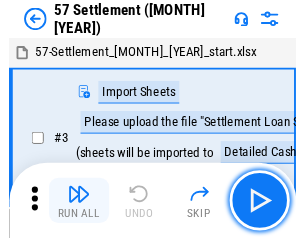 scroll, scrollTop: 19, scrollLeft: 0, axis: vertical 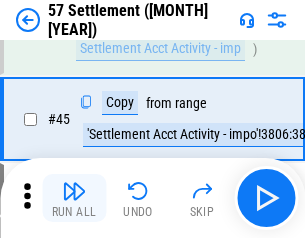 click at bounding box center [74, 191] 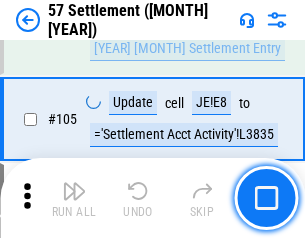 scroll, scrollTop: 1263, scrollLeft: 0, axis: vertical 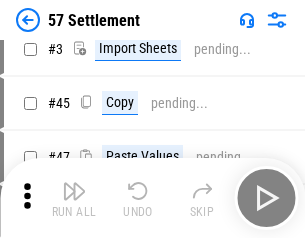 click at bounding box center (74, 191) 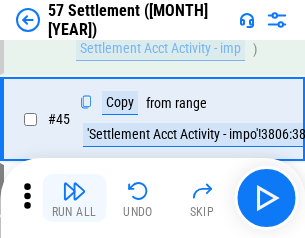 click at bounding box center (74, 191) 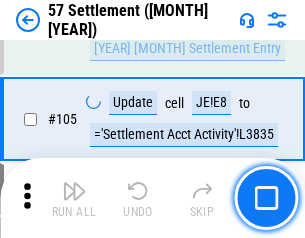 scroll, scrollTop: 1263, scrollLeft: 0, axis: vertical 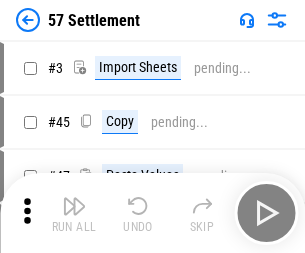 click at bounding box center [74, 206] 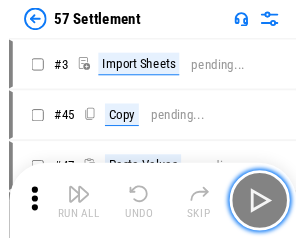 scroll, scrollTop: 19, scrollLeft: 0, axis: vertical 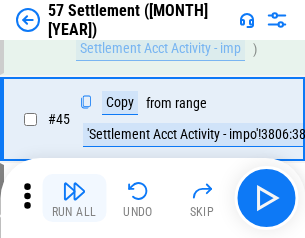 click at bounding box center [74, 191] 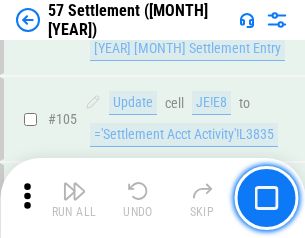 scroll, scrollTop: 1263, scrollLeft: 0, axis: vertical 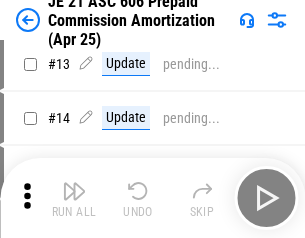 click at bounding box center [74, 191] 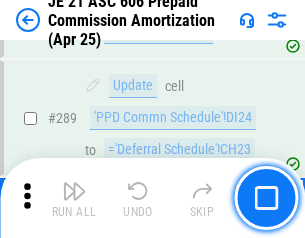 scroll, scrollTop: 3680, scrollLeft: 0, axis: vertical 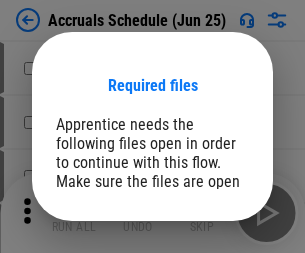 click on "Open" at bounding box center (209, 278) 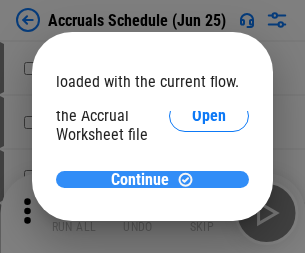 click on "Continue" at bounding box center (140, 180) 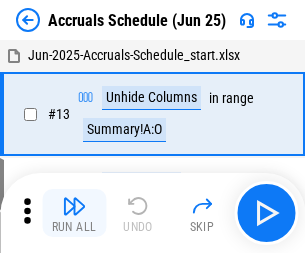 click at bounding box center [74, 206] 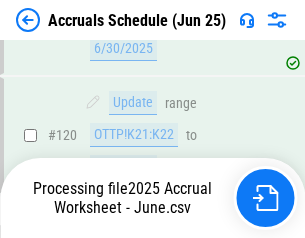scroll, scrollTop: 2736, scrollLeft: 0, axis: vertical 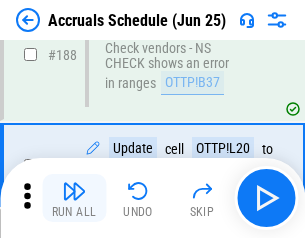 click at bounding box center (74, 191) 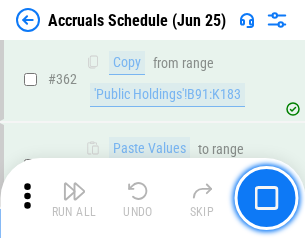scroll, scrollTop: 5242, scrollLeft: 0, axis: vertical 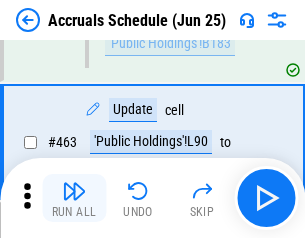 click at bounding box center (74, 191) 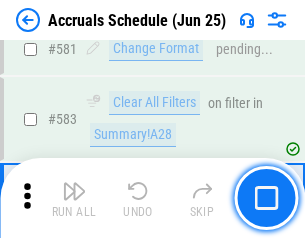 scroll, scrollTop: 8907, scrollLeft: 0, axis: vertical 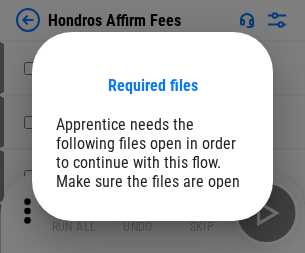 click on "Open" at bounding box center [209, 268] 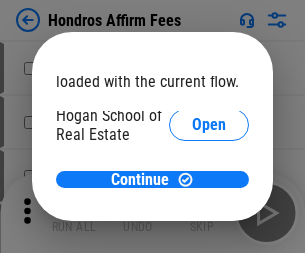 click on "Open" at bounding box center (209, 221) 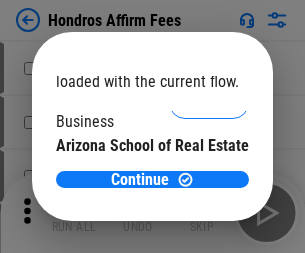 click on "Open" at bounding box center (209, 195) 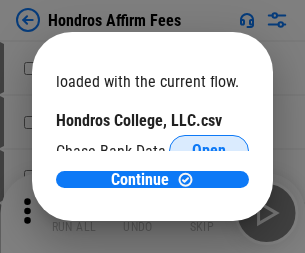 click on "Open" at bounding box center (209, 151) 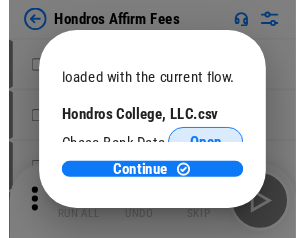 scroll, scrollTop: 314, scrollLeft: 0, axis: vertical 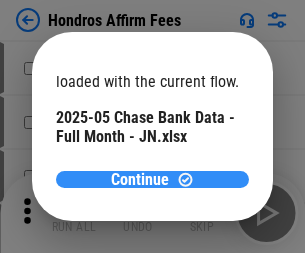 click on "Continue" at bounding box center [140, 180] 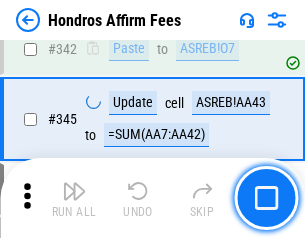 scroll, scrollTop: 4545, scrollLeft: 0, axis: vertical 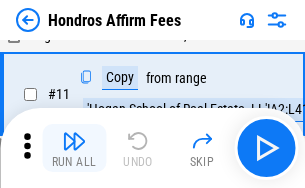 click at bounding box center (74, 141) 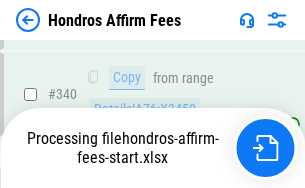 scroll, scrollTop: 4570, scrollLeft: 0, axis: vertical 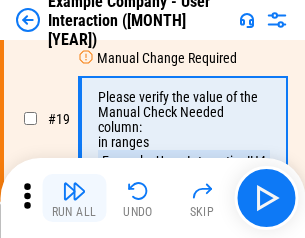 click at bounding box center (74, 191) 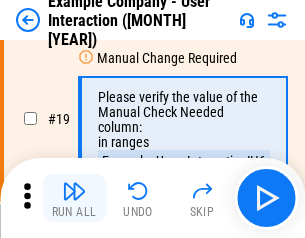 click at bounding box center [74, 191] 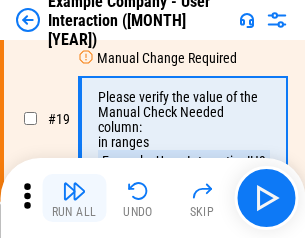 click at bounding box center [74, 191] 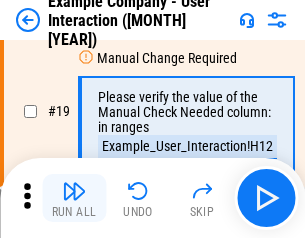 click at bounding box center [74, 191] 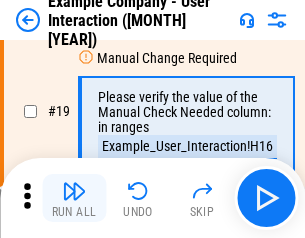 click at bounding box center [74, 191] 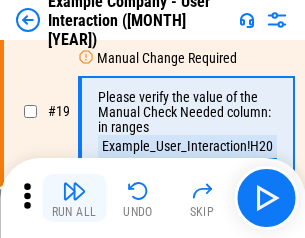 click at bounding box center [74, 191] 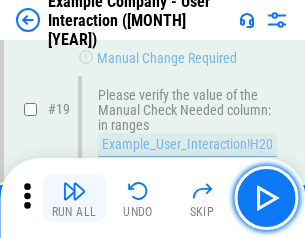 scroll, scrollTop: 537, scrollLeft: 0, axis: vertical 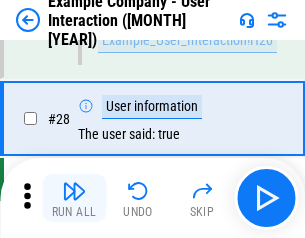 click at bounding box center (74, 191) 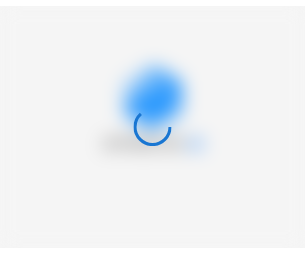 scroll, scrollTop: 0, scrollLeft: 0, axis: both 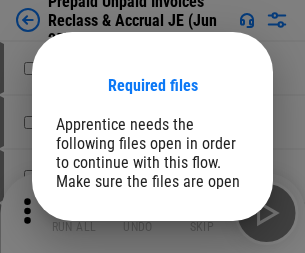 click on "Open" at bounding box center [209, 278] 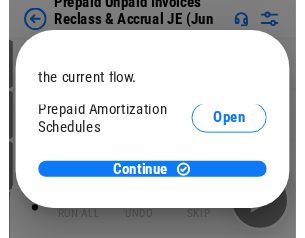 scroll, scrollTop: 119, scrollLeft: 0, axis: vertical 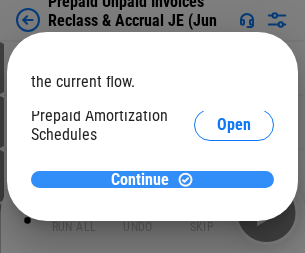 click on "Continue" at bounding box center (140, 180) 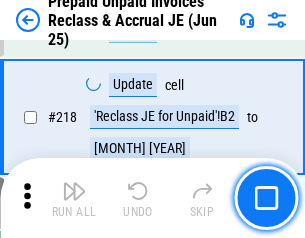 scroll, scrollTop: 2592, scrollLeft: 0, axis: vertical 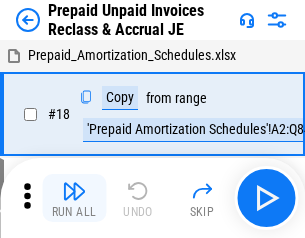 click at bounding box center (74, 191) 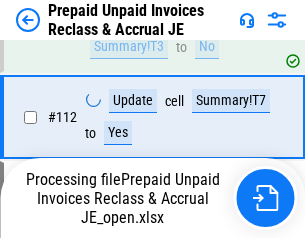 scroll, scrollTop: 1342, scrollLeft: 0, axis: vertical 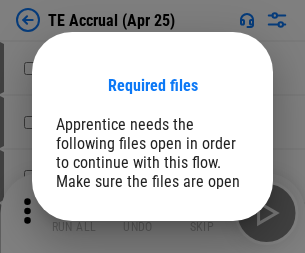 click on "Open" at bounding box center [209, 287] 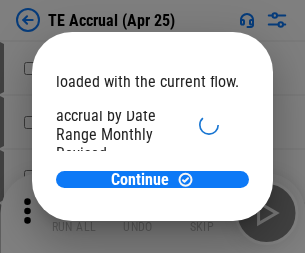 scroll, scrollTop: 119, scrollLeft: 0, axis: vertical 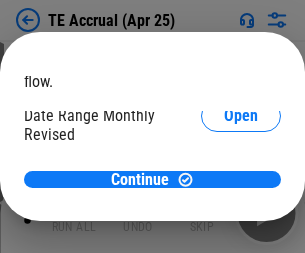 click on "Open" at bounding box center (241, 192) 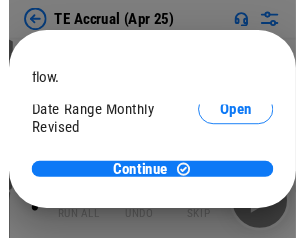 scroll, scrollTop: 93, scrollLeft: 0, axis: vertical 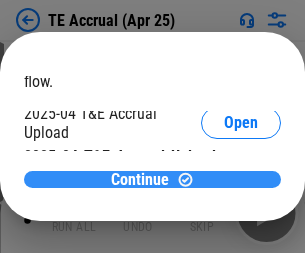 click on "Continue" at bounding box center [140, 180] 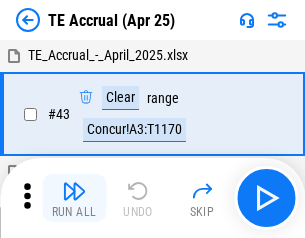 click at bounding box center [74, 191] 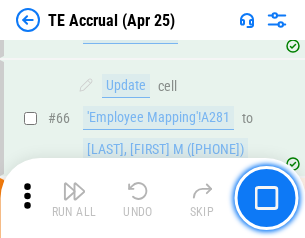 scroll, scrollTop: 672, scrollLeft: 0, axis: vertical 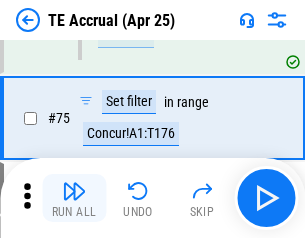 click at bounding box center [74, 191] 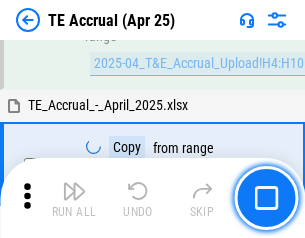 scroll, scrollTop: 3928, scrollLeft: 0, axis: vertical 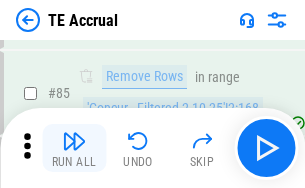 click at bounding box center (74, 141) 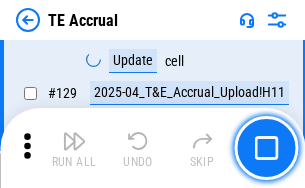 scroll, scrollTop: 4178, scrollLeft: 0, axis: vertical 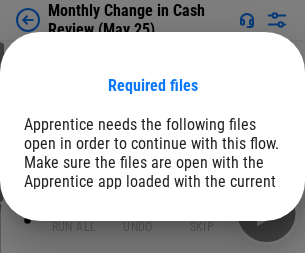 click on "Open" at bounding box center (241, 246) 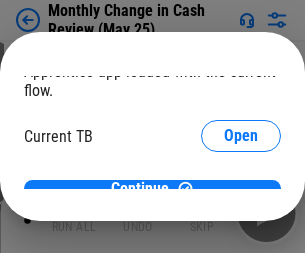 click on "Open" at bounding box center (241, 197) 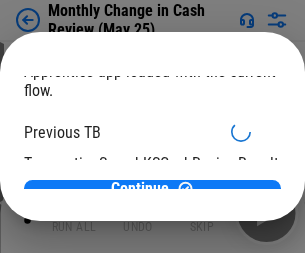 scroll, scrollTop: 65, scrollLeft: 0, axis: vertical 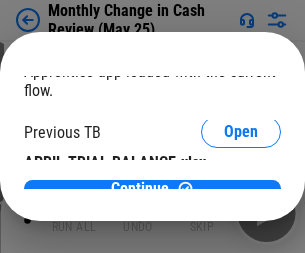 click on "Open" at bounding box center (326, 193) 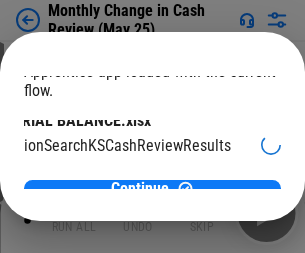 scroll, scrollTop: 126, scrollLeft: 80, axis: both 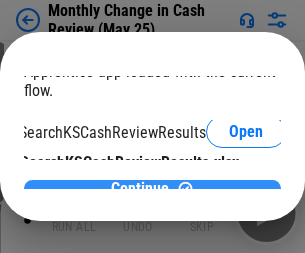 click on "Continue" at bounding box center (140, 189) 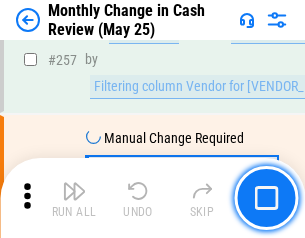 scroll, scrollTop: 5103, scrollLeft: 0, axis: vertical 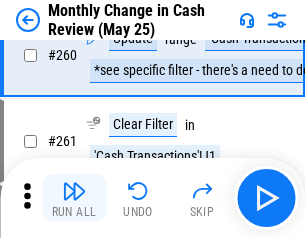 click at bounding box center [74, 191] 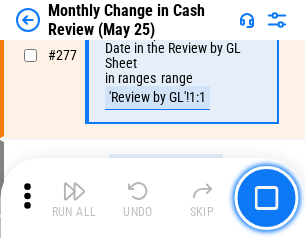 scroll, scrollTop: 6051, scrollLeft: 0, axis: vertical 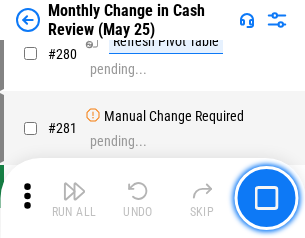 click at bounding box center (74, 191) 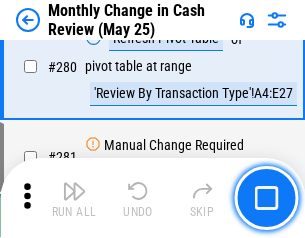 scroll, scrollTop: 6194, scrollLeft: 0, axis: vertical 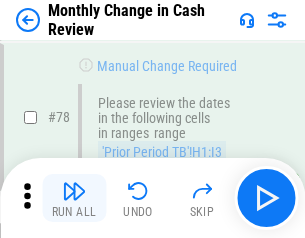 click at bounding box center (74, 191) 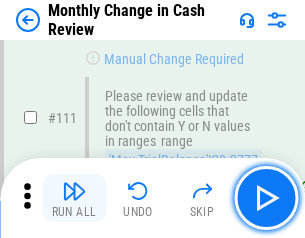 scroll, scrollTop: 2362, scrollLeft: 0, axis: vertical 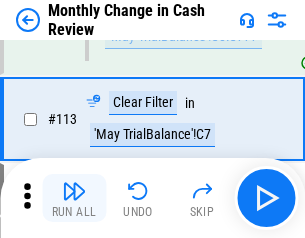 click at bounding box center (74, 191) 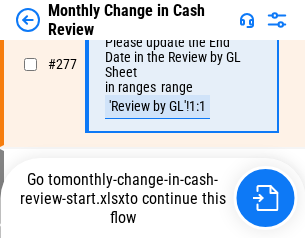 scroll, scrollTop: 6028, scrollLeft: 0, axis: vertical 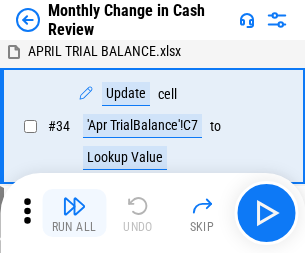 click at bounding box center (74, 206) 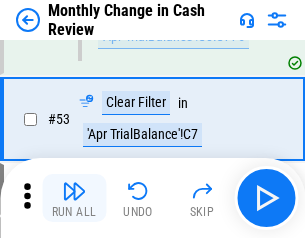click at bounding box center (74, 191) 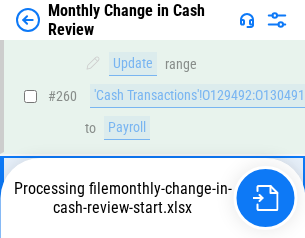scroll, scrollTop: 5075, scrollLeft: 0, axis: vertical 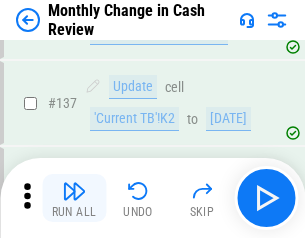 click at bounding box center [74, 191] 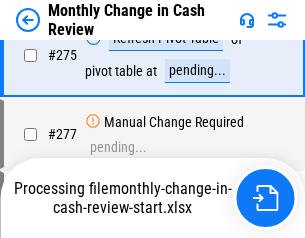 scroll, scrollTop: 6028, scrollLeft: 0, axis: vertical 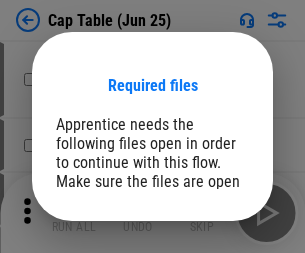 click on "Open" at bounding box center [209, 268] 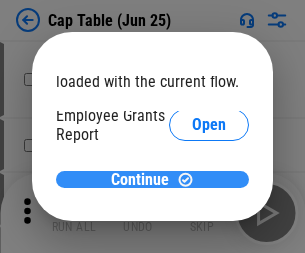 click on "Continue" at bounding box center [140, 180] 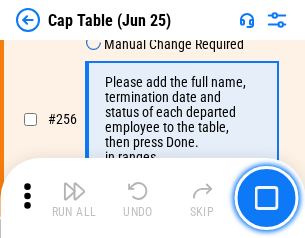 scroll, scrollTop: 9435, scrollLeft: 0, axis: vertical 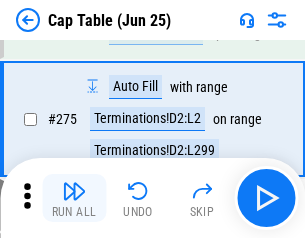 click at bounding box center [74, 191] 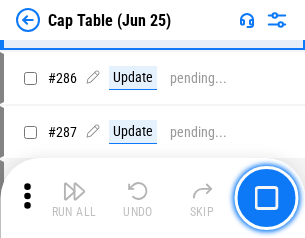 scroll, scrollTop: 10343, scrollLeft: 0, axis: vertical 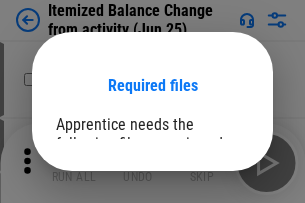 click on "Open" at bounding box center (209, 278) 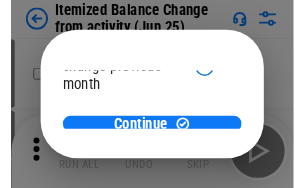 scroll, scrollTop: 146, scrollLeft: 0, axis: vertical 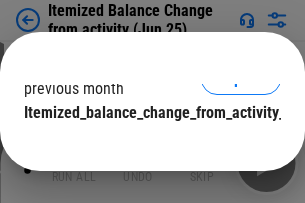 click on "Continue" at bounding box center (140, 153) 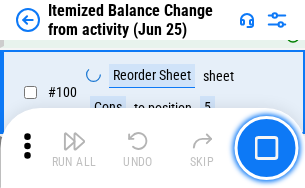 scroll, scrollTop: 3329, scrollLeft: 0, axis: vertical 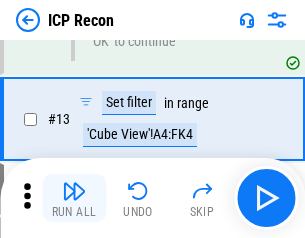 click at bounding box center (74, 191) 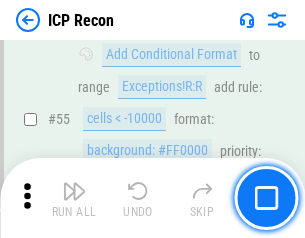 scroll, scrollTop: 1743, scrollLeft: 0, axis: vertical 